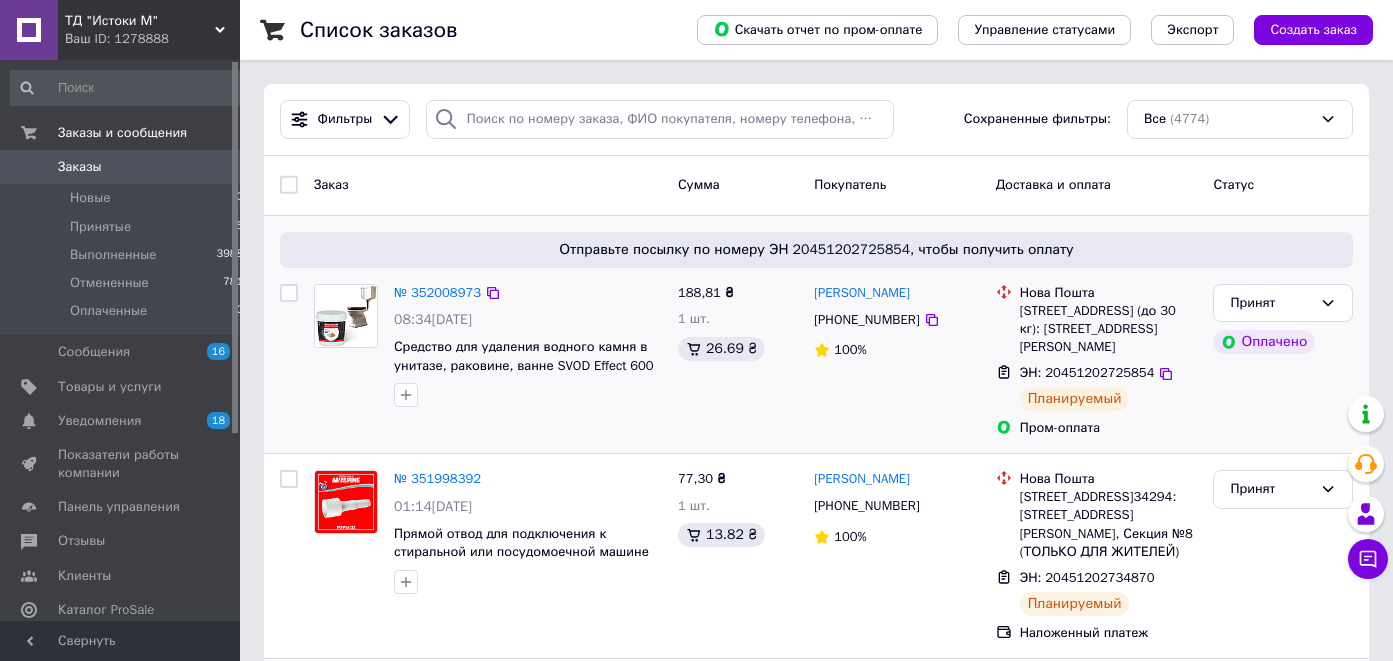 scroll, scrollTop: 0, scrollLeft: 0, axis: both 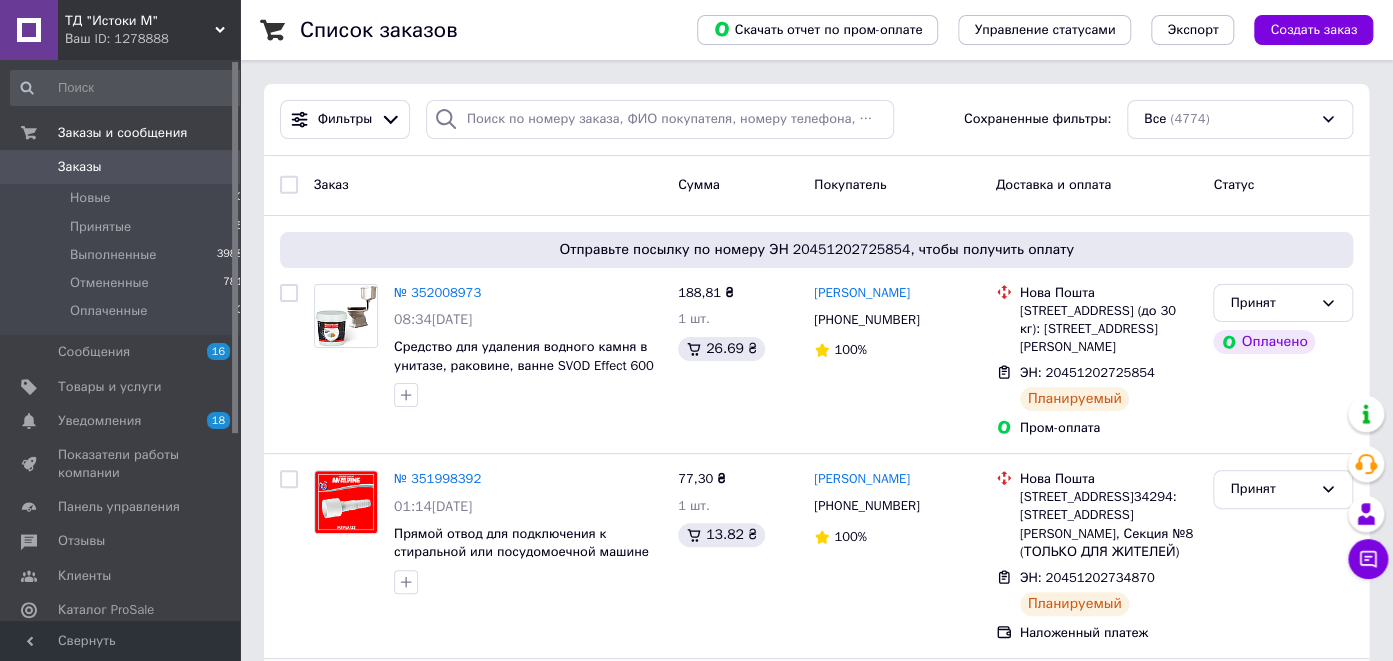 click on "Заказы" at bounding box center (80, 167) 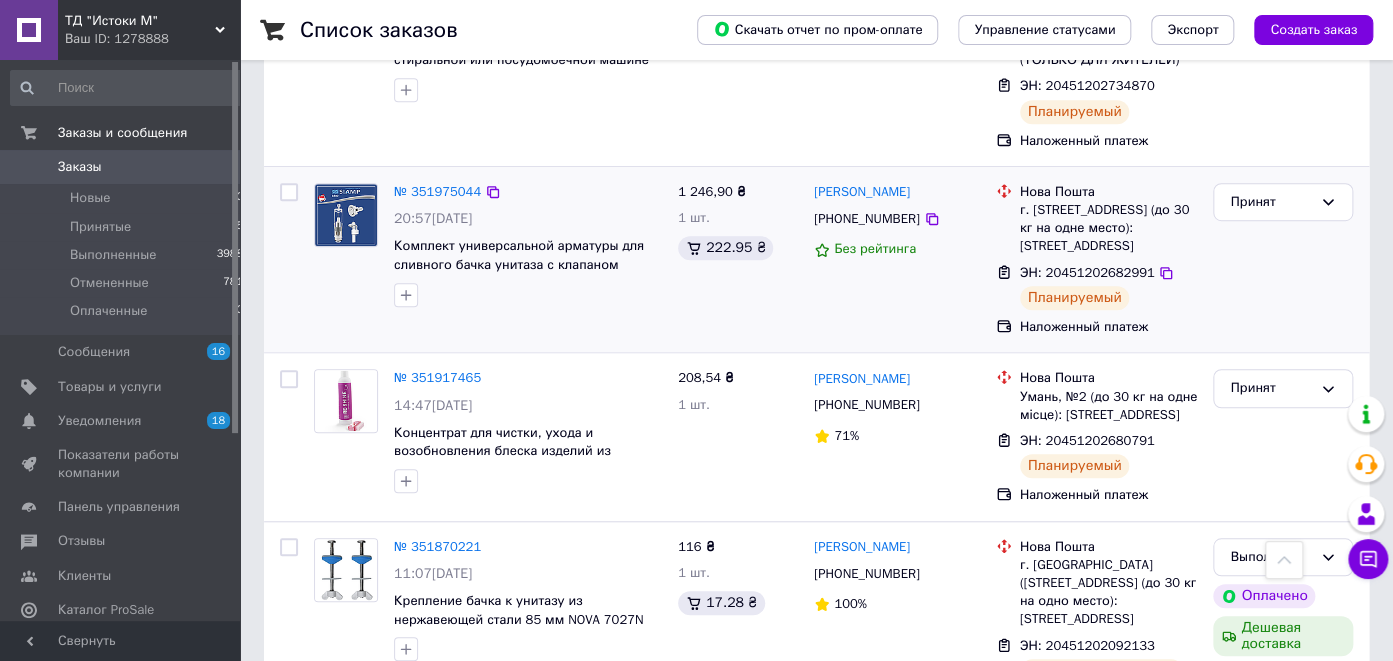 scroll, scrollTop: 246, scrollLeft: 0, axis: vertical 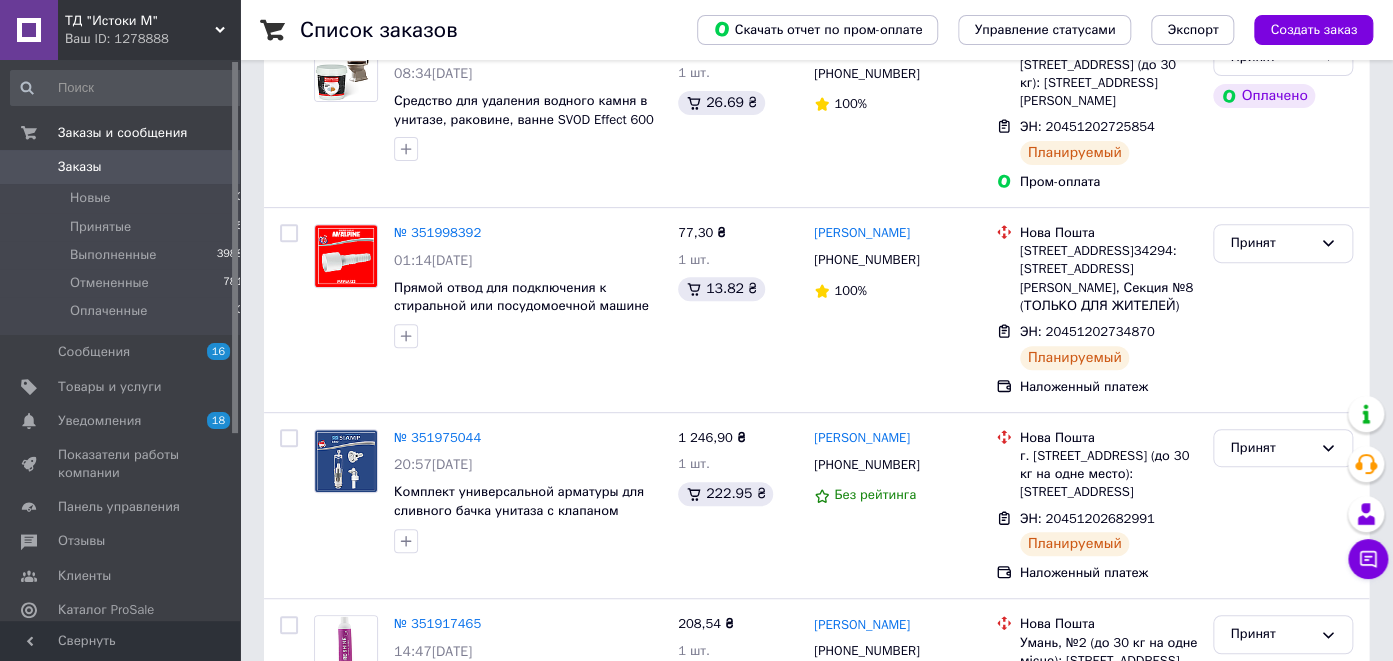 click on "Заказы" at bounding box center [121, 167] 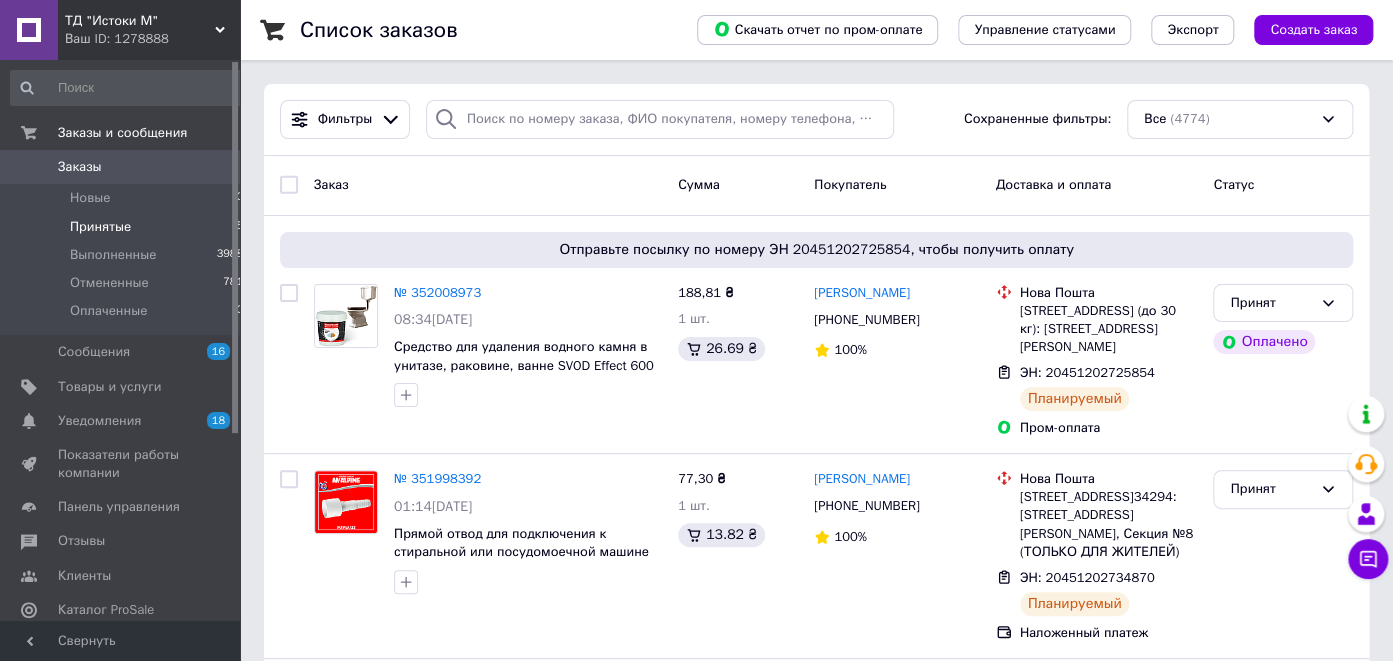click on "Принятые 5" at bounding box center [127, 227] 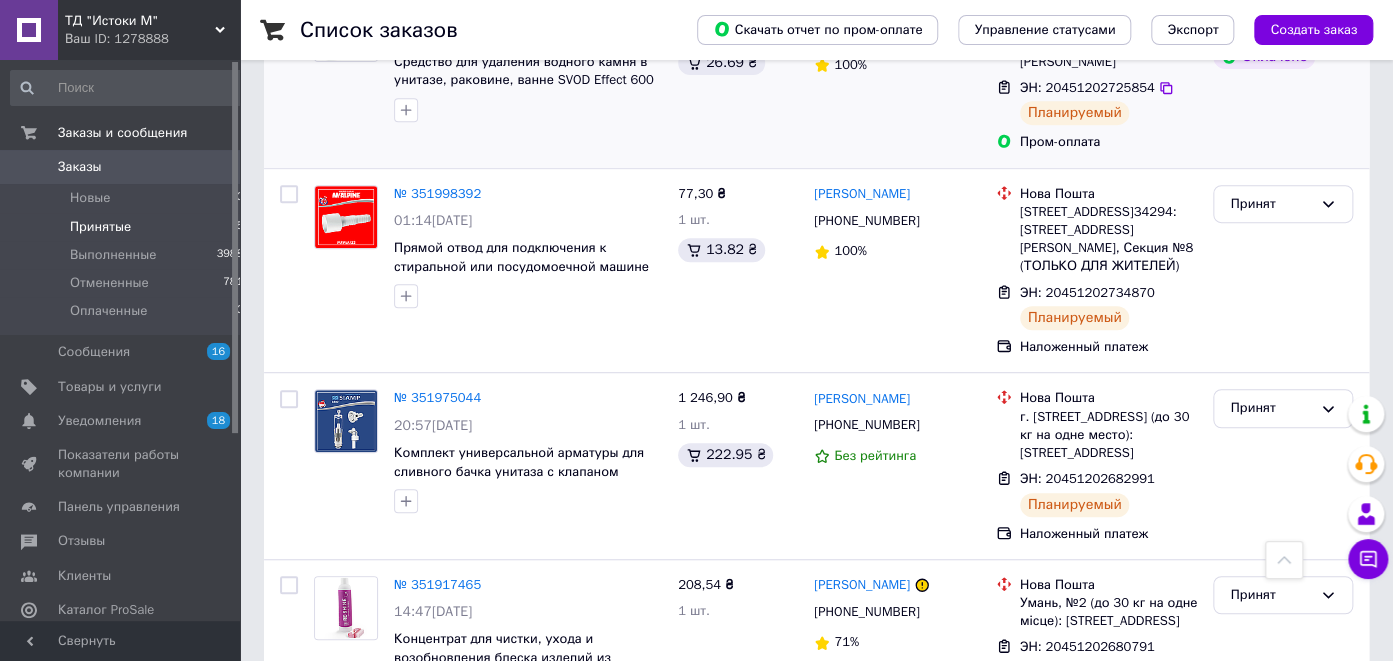 scroll, scrollTop: 110, scrollLeft: 0, axis: vertical 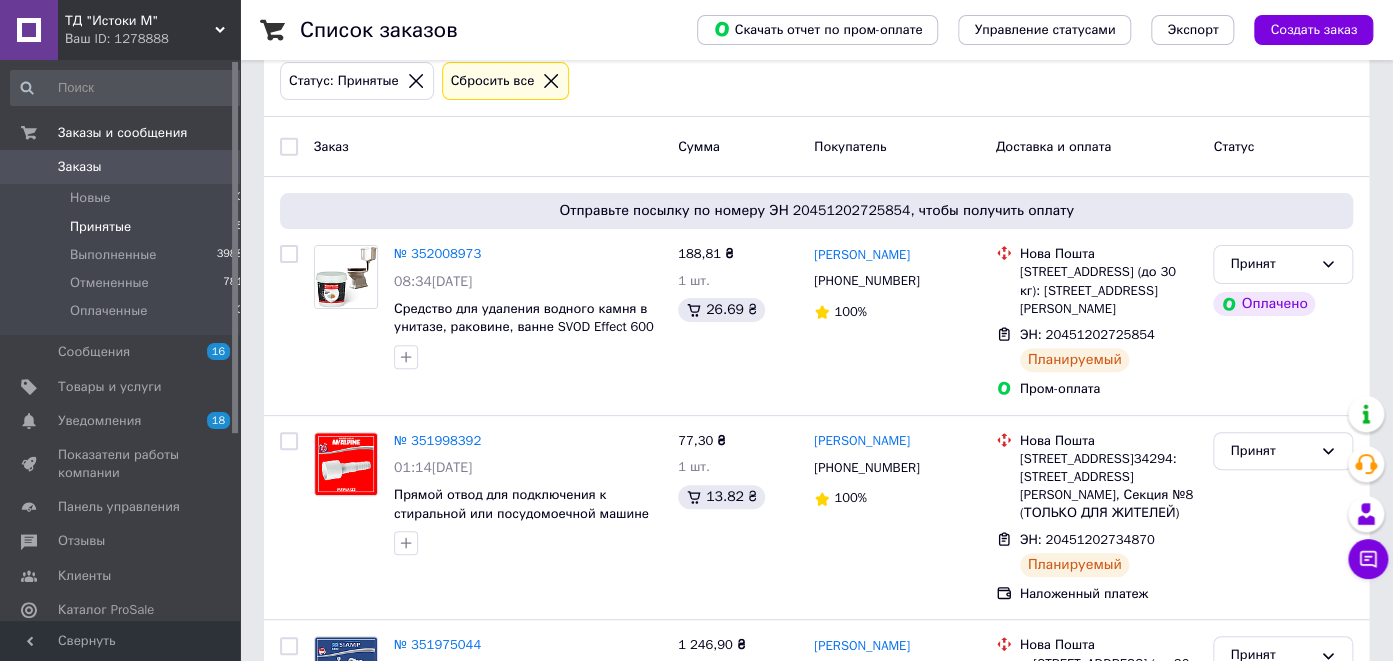 click on "Заказы" at bounding box center [121, 167] 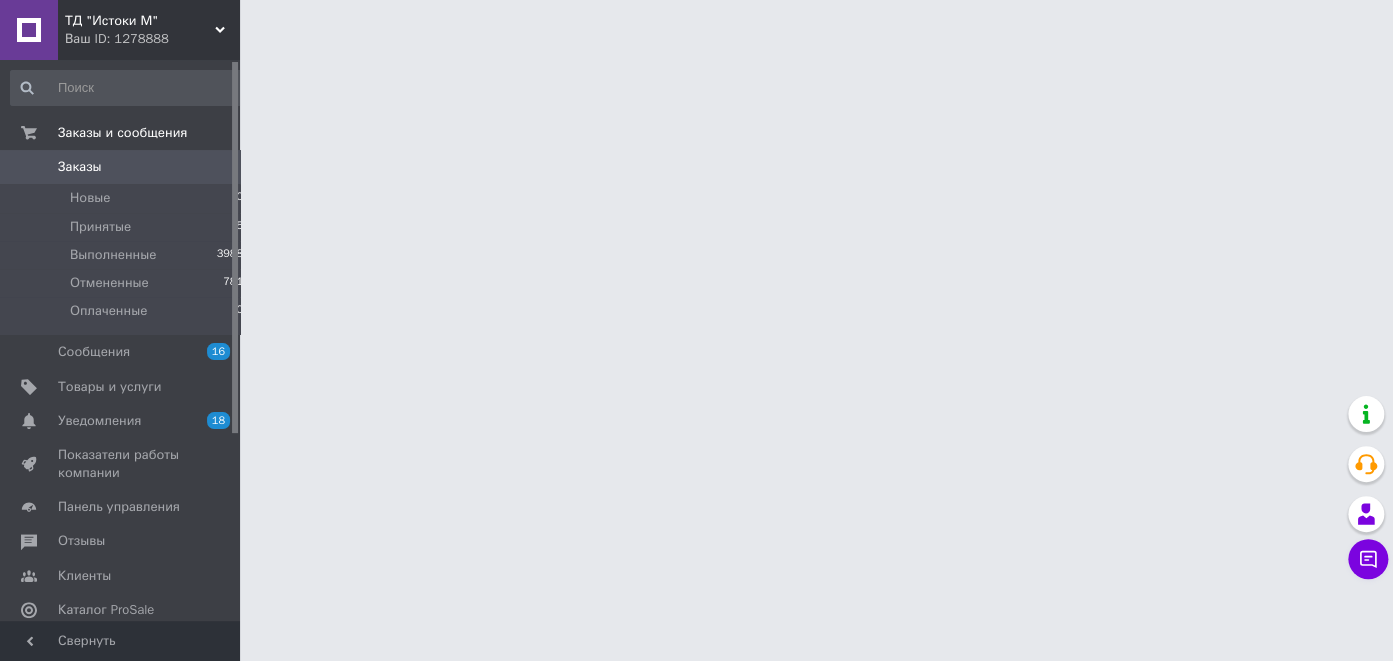 scroll, scrollTop: 0, scrollLeft: 0, axis: both 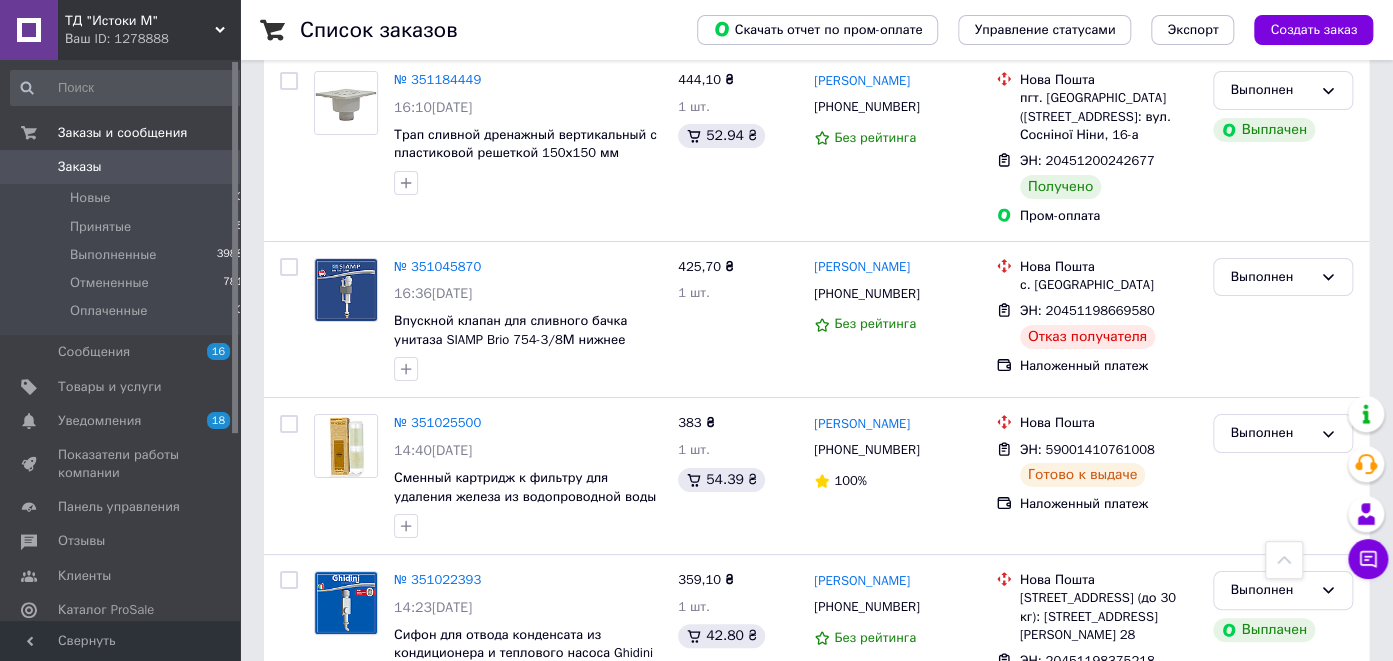 click on "2" at bounding box center [327, 786] 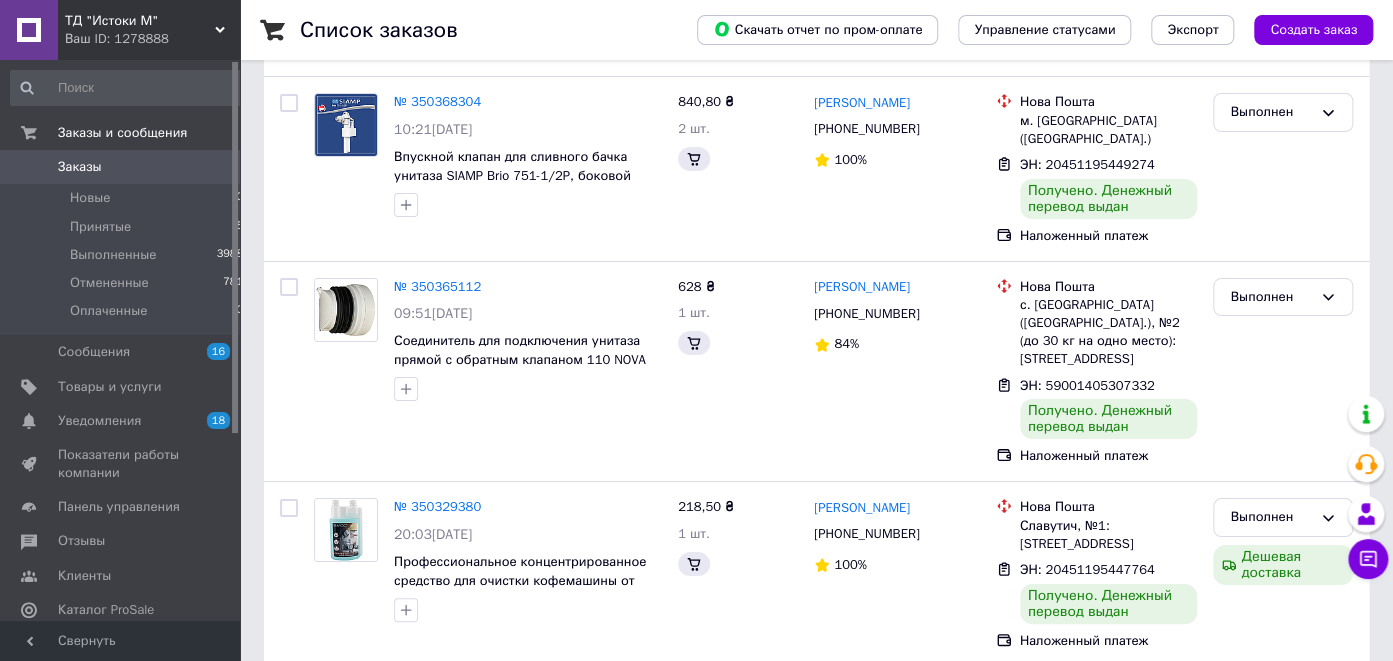 scroll, scrollTop: 0, scrollLeft: 0, axis: both 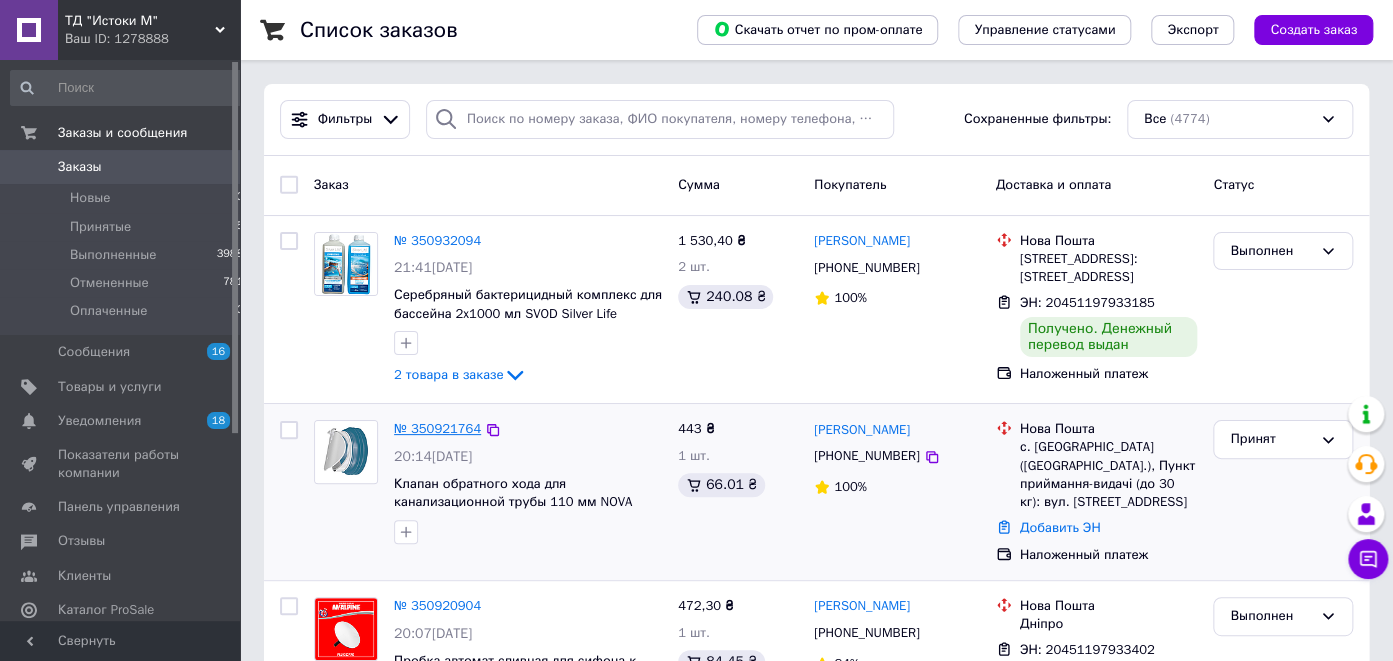 click on "№ 350921764" at bounding box center [437, 428] 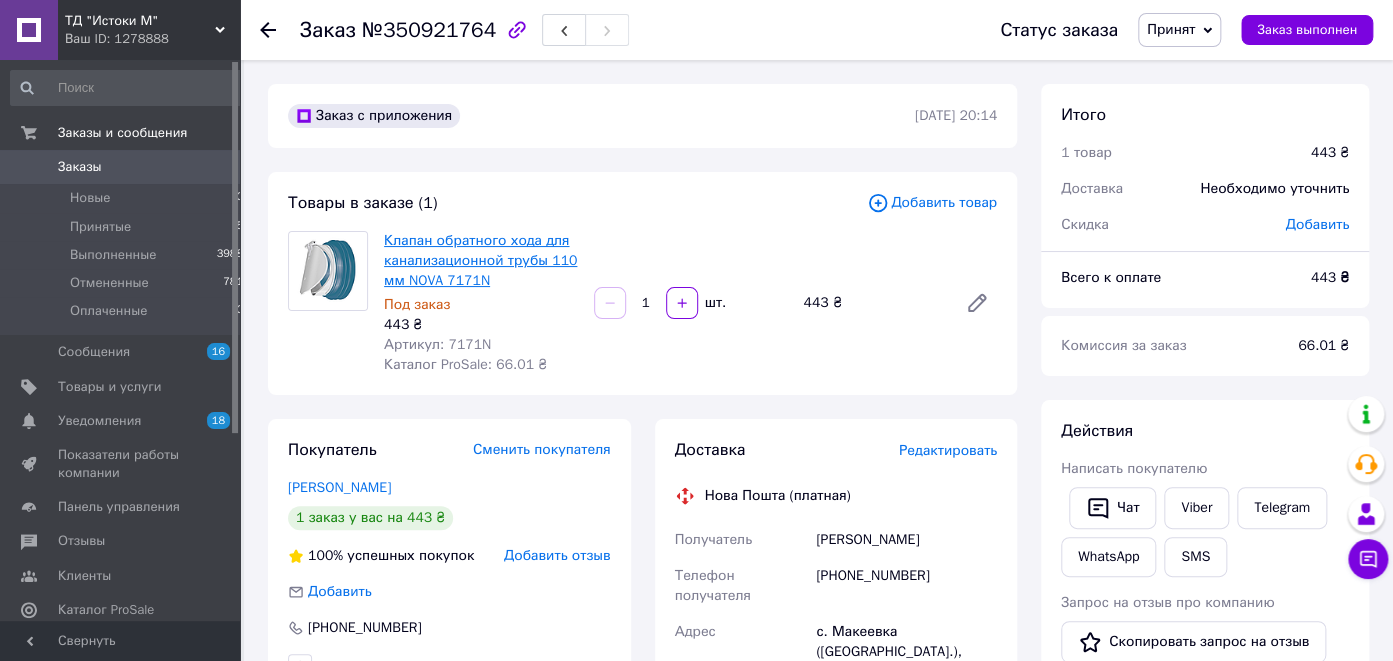 click on "Клапан обратного хода для канализационной трубы 110 мм NOVA 7171N" at bounding box center [480, 260] 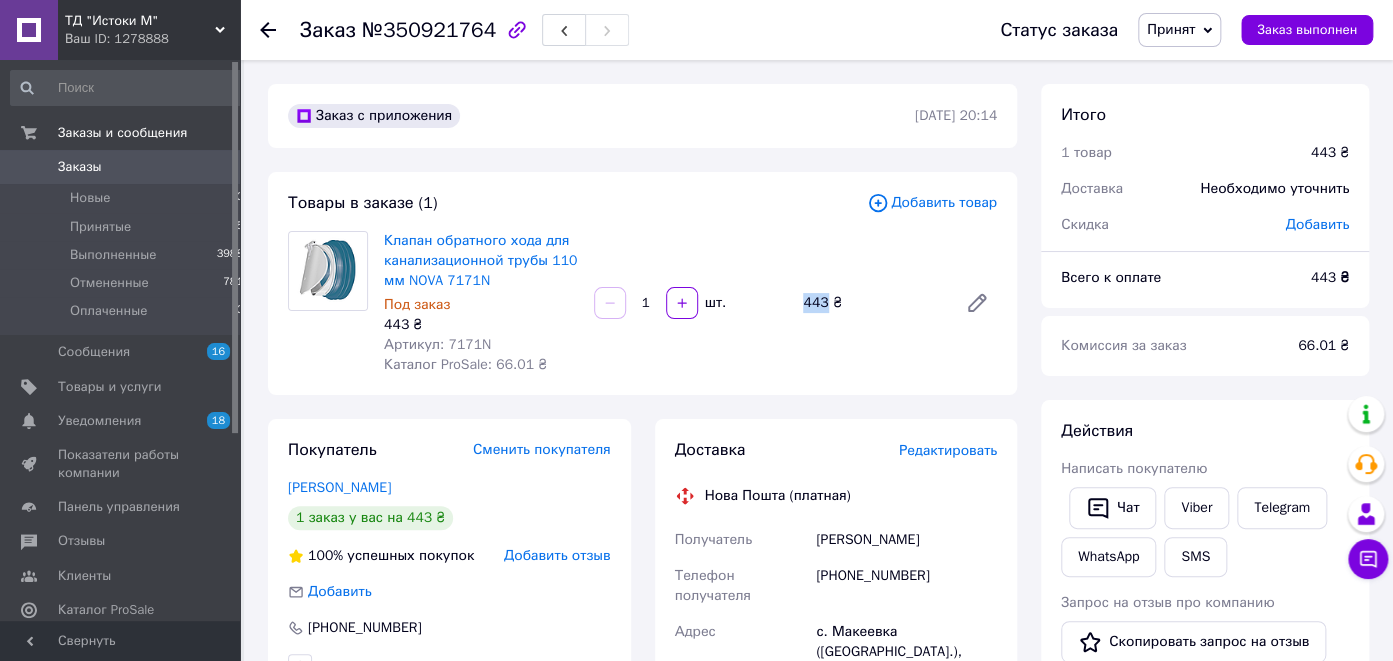 drag, startPoint x: 803, startPoint y: 304, endPoint x: 825, endPoint y: 308, distance: 22.36068 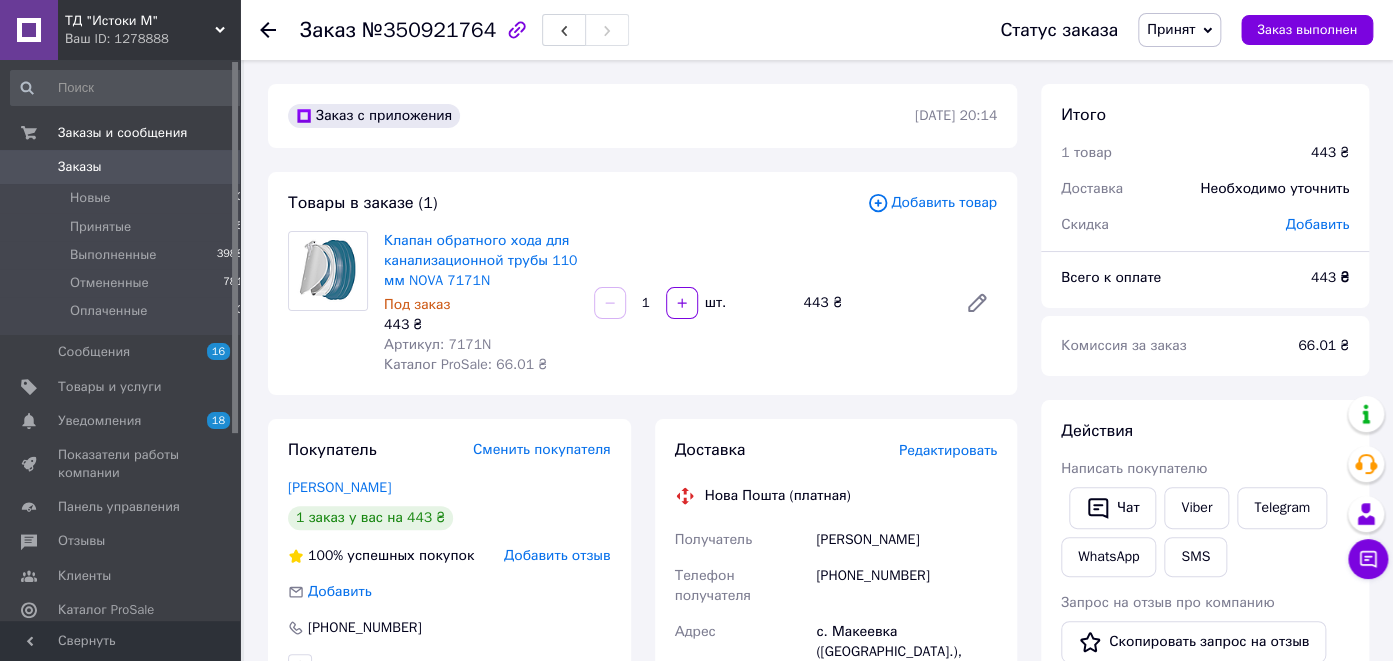 click on "Клапан обратного хода для канализационной трубы 110 мм NOVA 7171N Под заказ 443 ₴ Артикул: 7171N Каталог ProSale: 66.01 ₴  1   шт. 443 ₴" at bounding box center (690, 303) 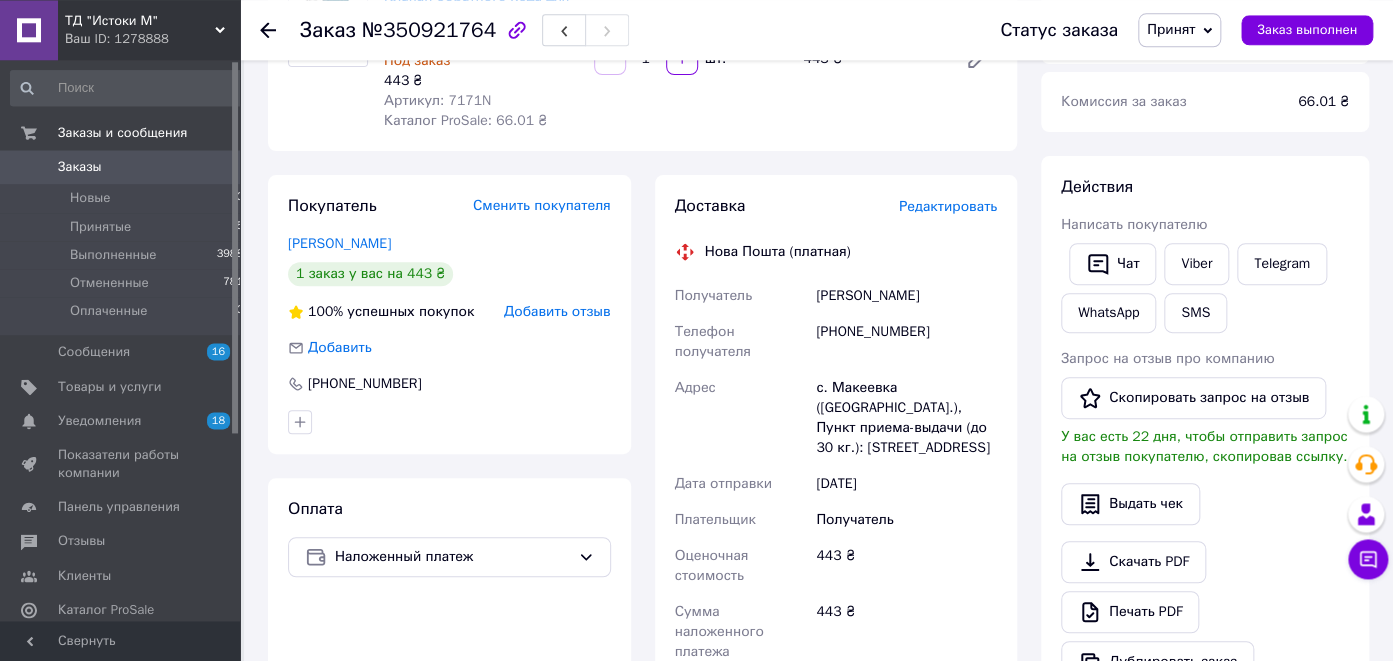 scroll, scrollTop: 246, scrollLeft: 0, axis: vertical 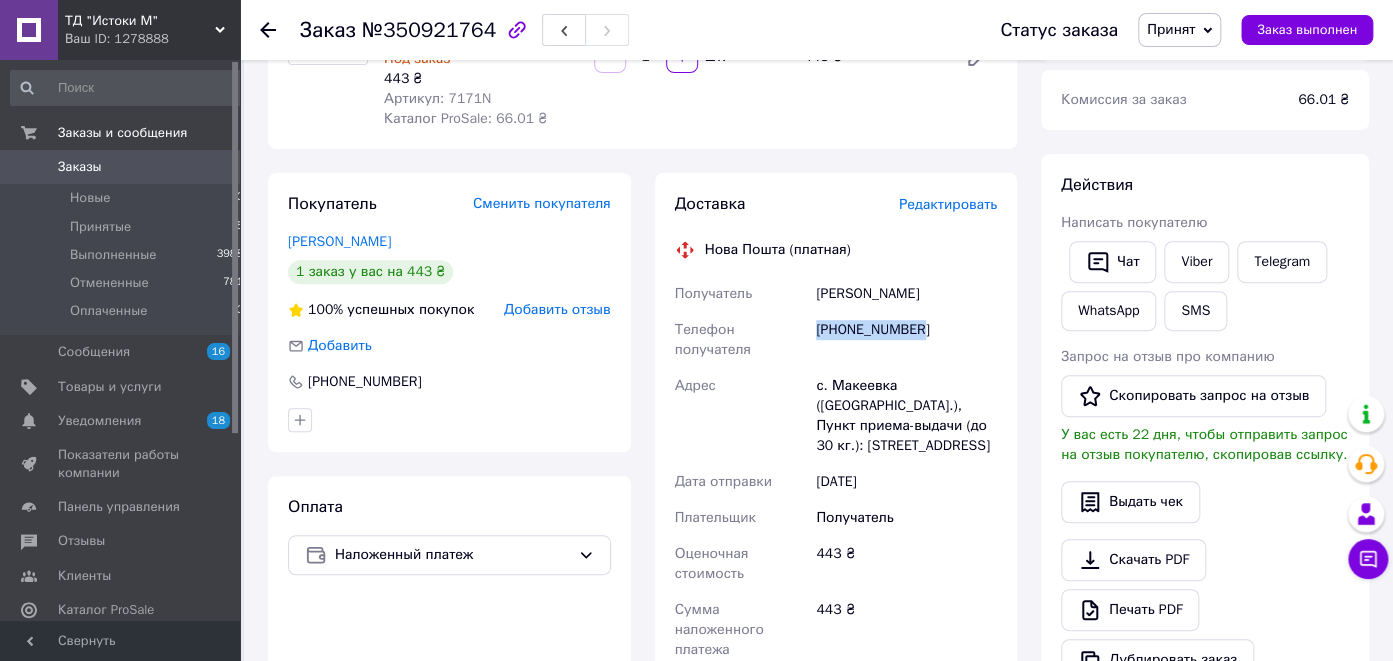 drag, startPoint x: 817, startPoint y: 334, endPoint x: 914, endPoint y: 342, distance: 97.32934 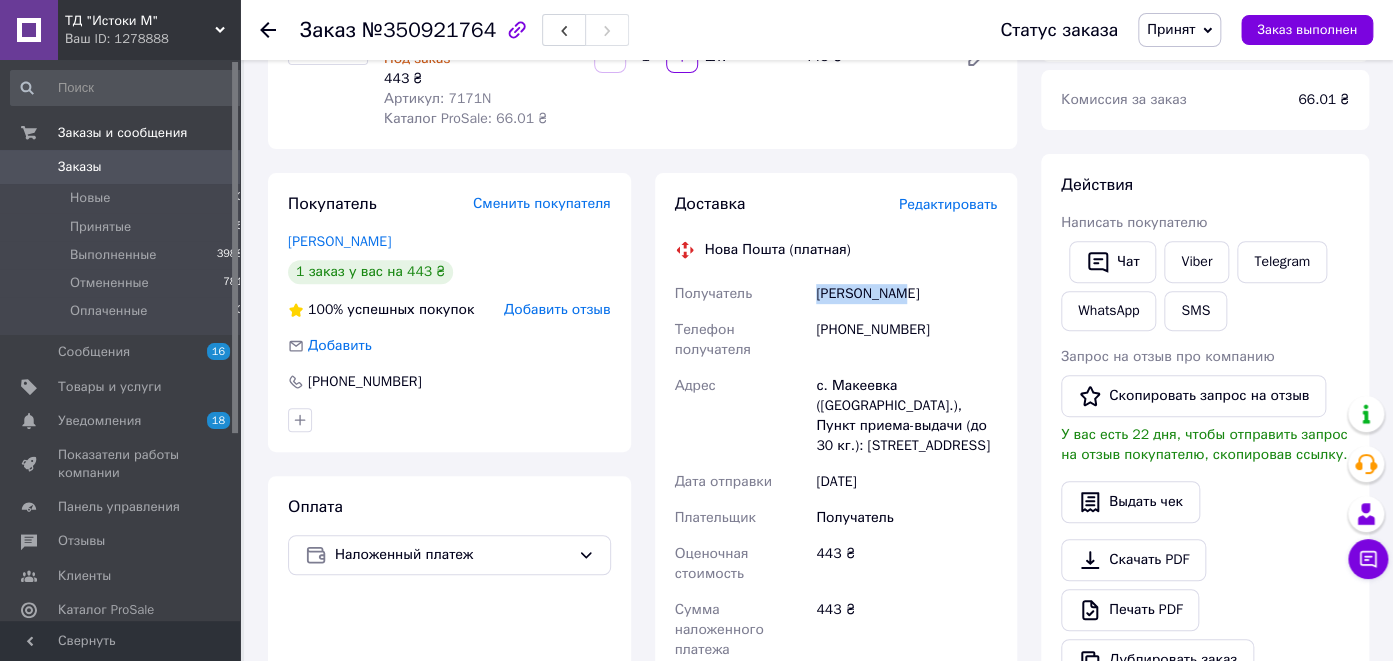 drag, startPoint x: 814, startPoint y: 293, endPoint x: 875, endPoint y: 295, distance: 61.03278 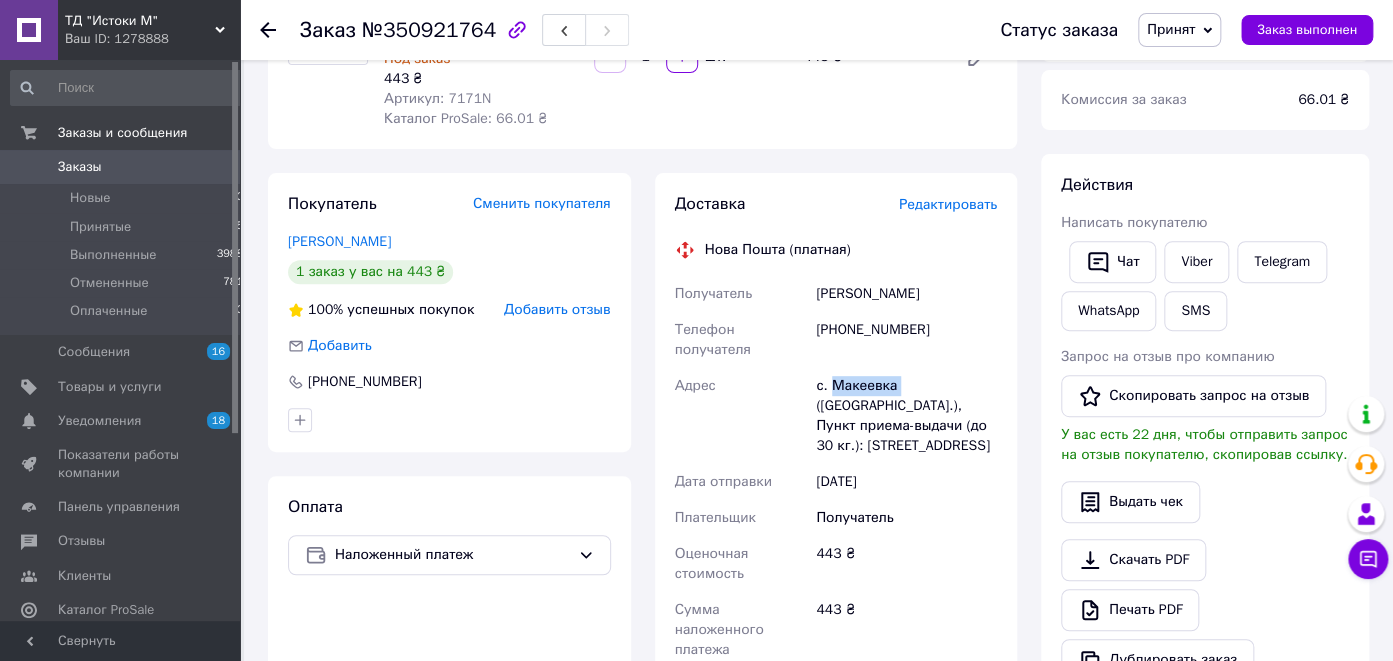 drag, startPoint x: 831, startPoint y: 368, endPoint x: 894, endPoint y: 371, distance: 63.07139 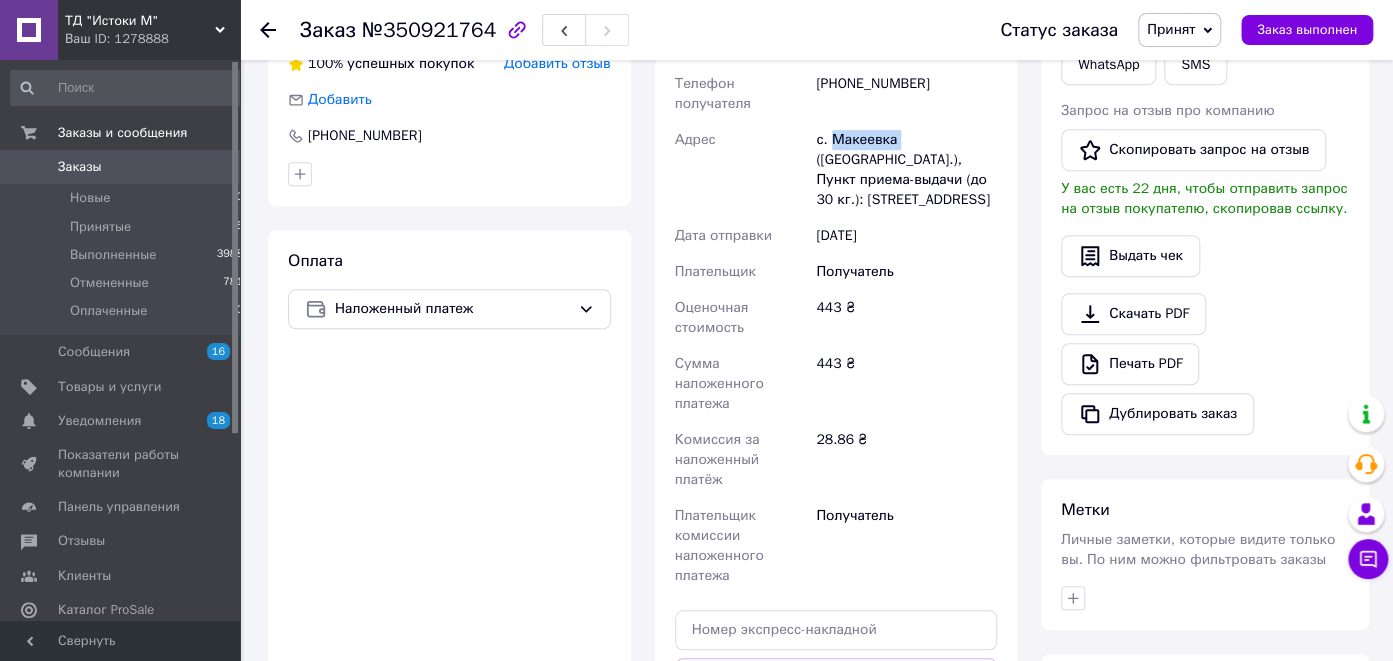 scroll, scrollTop: 246, scrollLeft: 0, axis: vertical 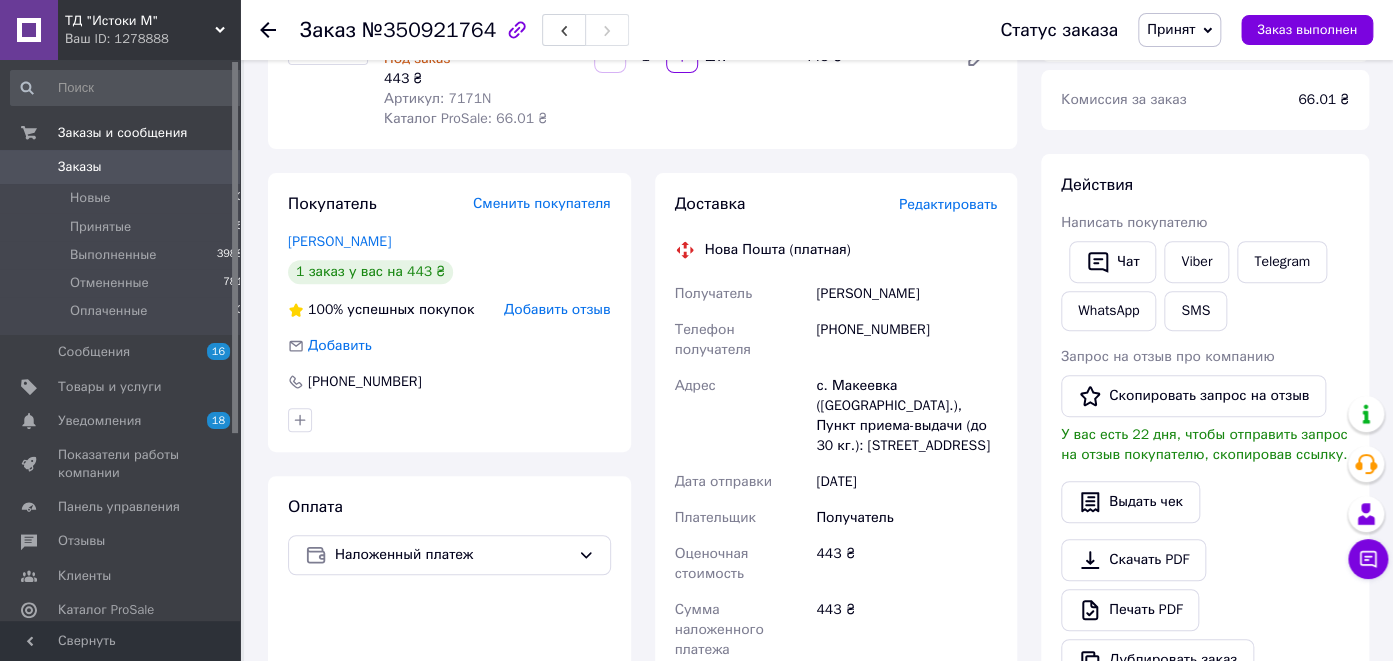 click on "Доставка Редактировать Нова Пошта (платная) Получатель [PERSON_NAME] Телефон получателя [PHONE_NUMBER] Адрес с. Макеевка (Киевская обл.), Пункт приема-выдачи (до 30 кг.): [STREET_ADDRESS] Дата отправки [DATE] Плательщик Получатель Оценочная стоимость 443 ₴ Сумма наложенного платежа 443 ₴ Комиссия за наложенный платёж 28.86 ₴ Плательщик комиссии наложенного платежа Получатель Передать номер или Сгенерировать ЭН" at bounding box center (836, 613) 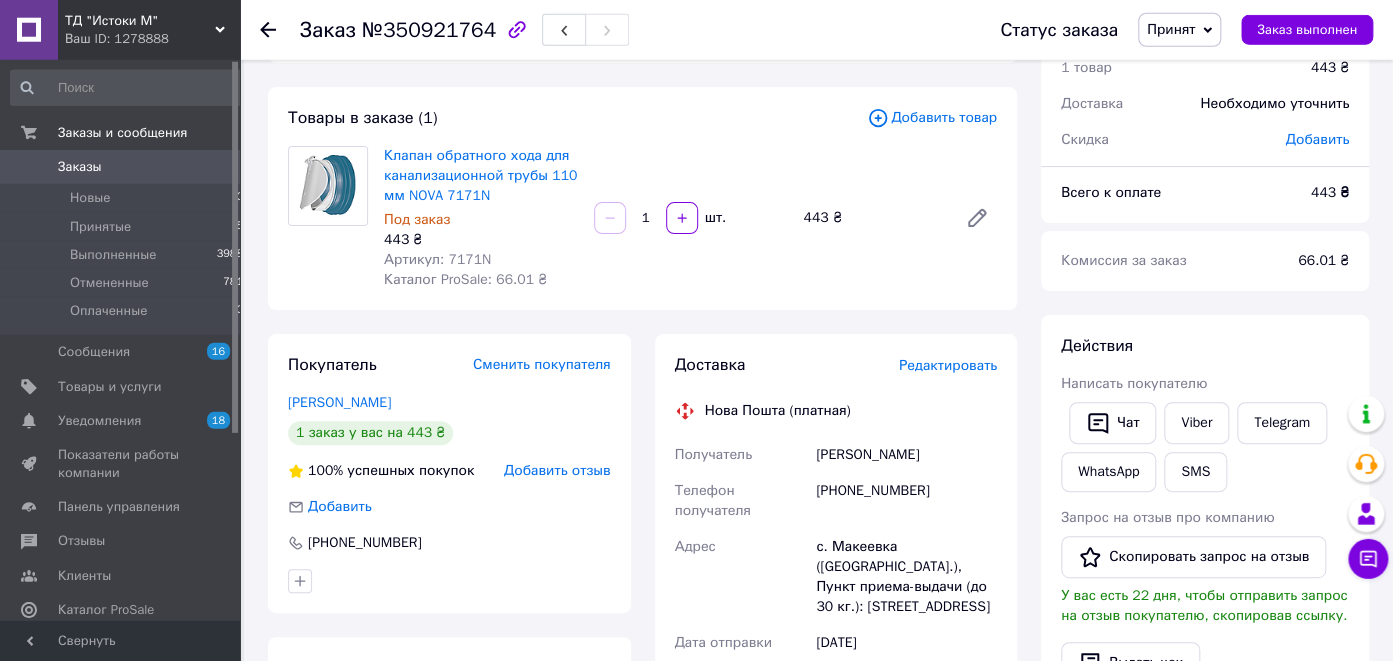 scroll, scrollTop: 0, scrollLeft: 0, axis: both 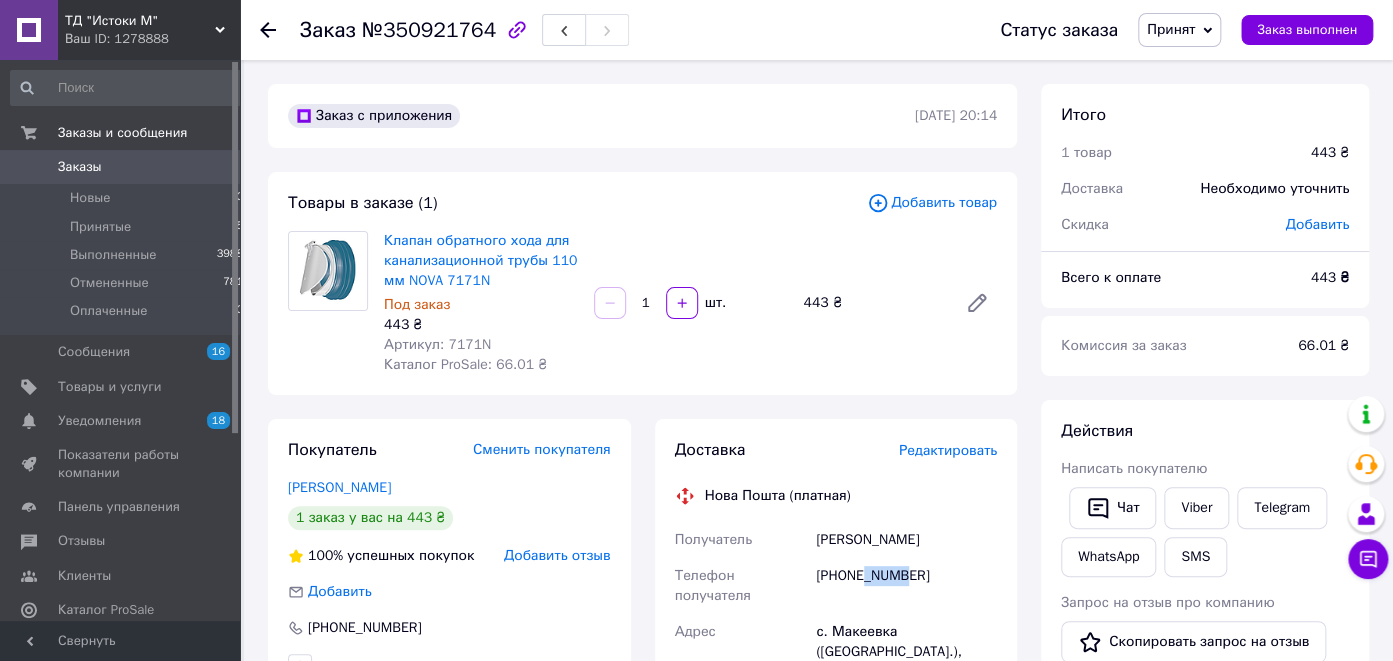 drag, startPoint x: 865, startPoint y: 580, endPoint x: 899, endPoint y: 586, distance: 34.525352 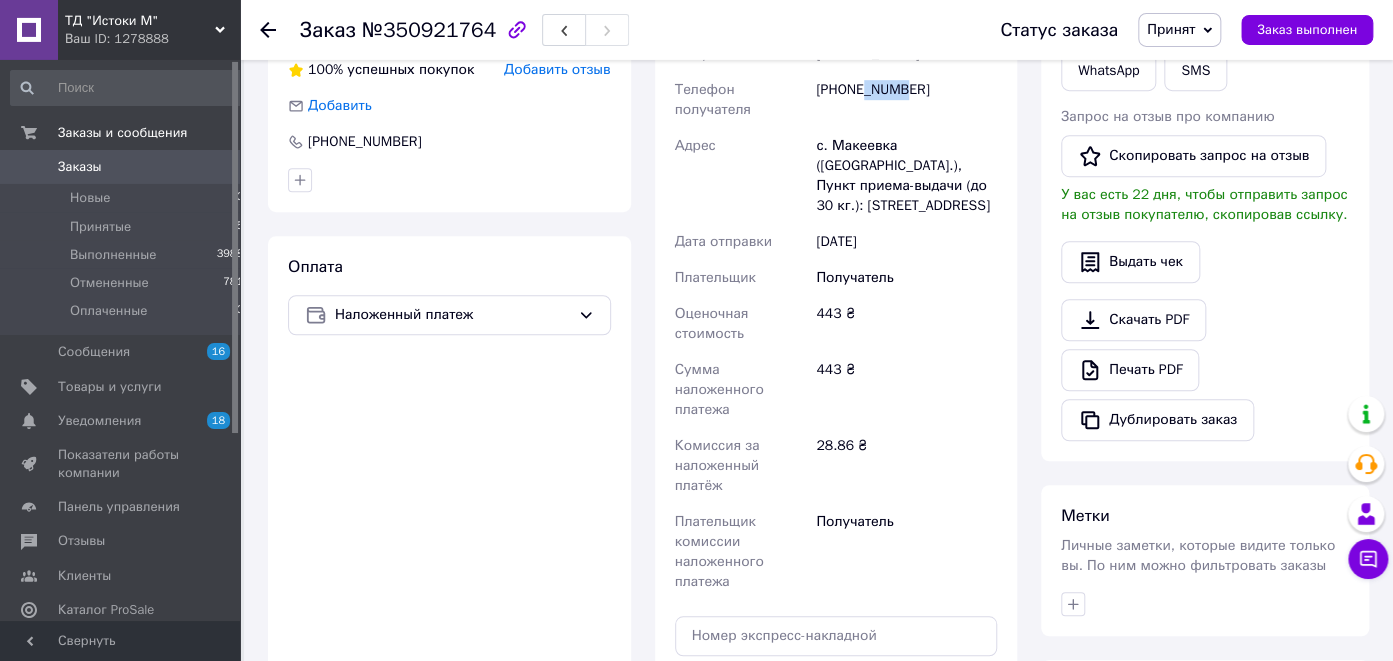 scroll, scrollTop: 492, scrollLeft: 0, axis: vertical 